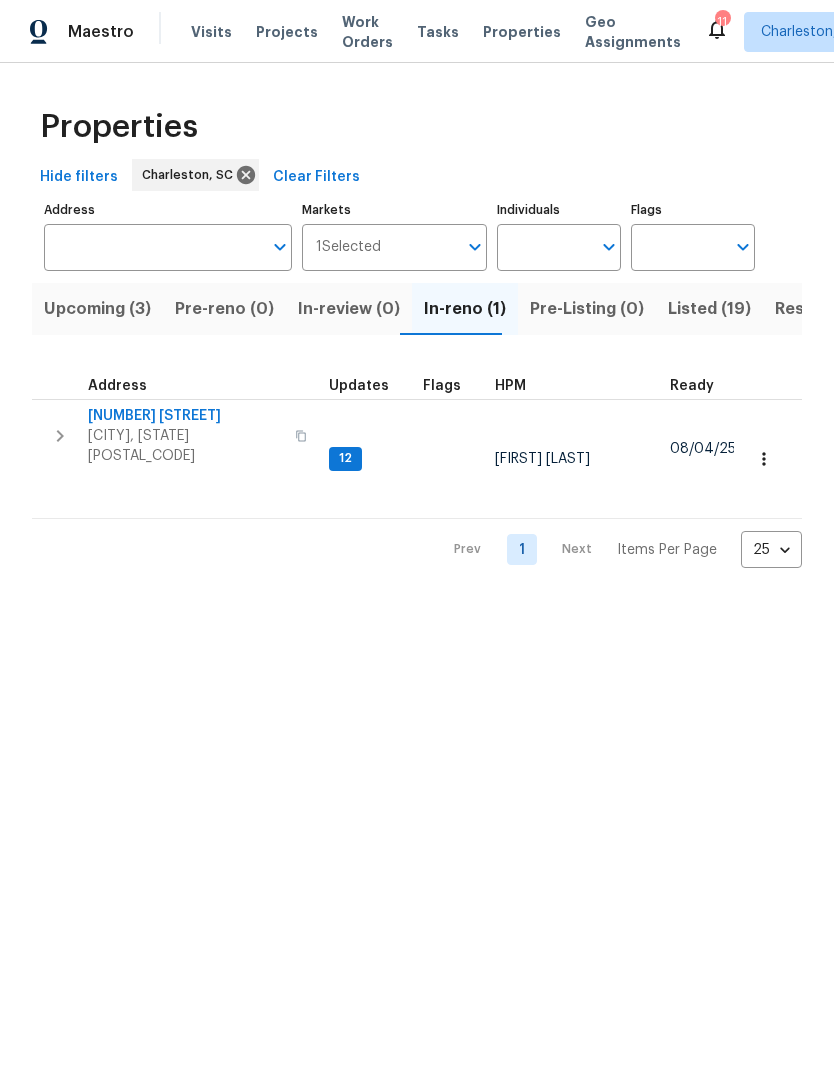 scroll, scrollTop: 0, scrollLeft: 227, axis: horizontal 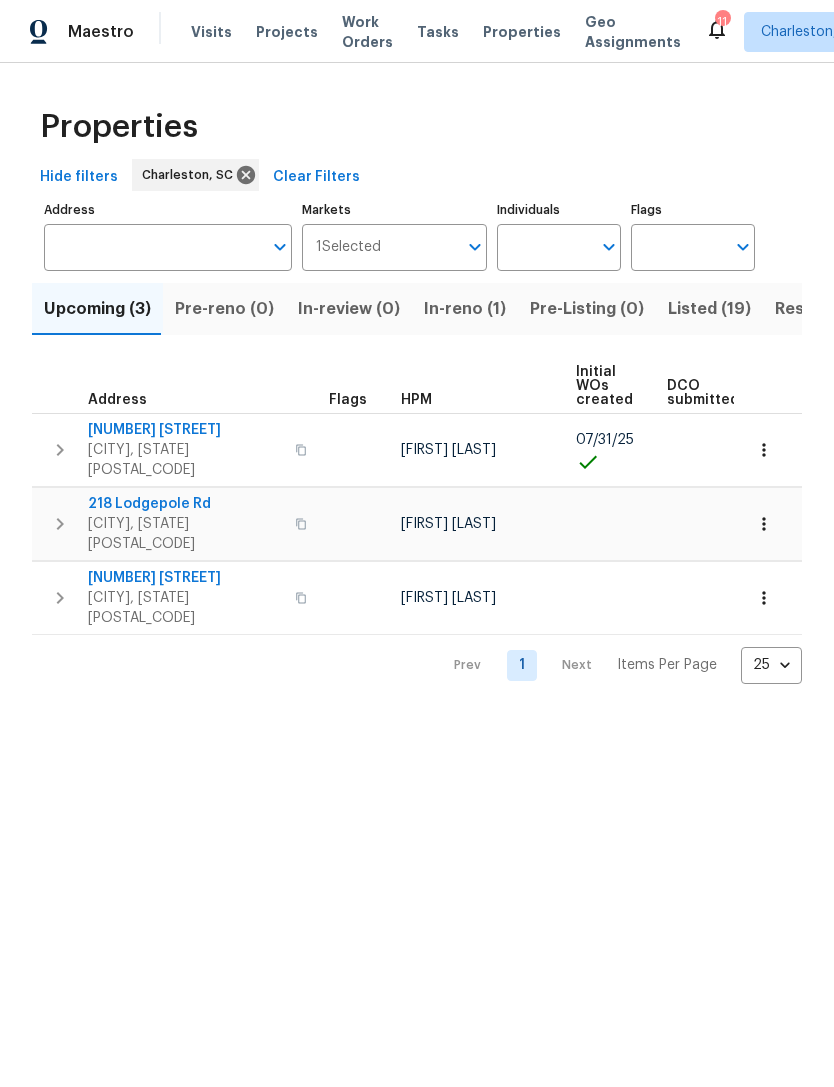 click on "Work Orders" at bounding box center (367, 32) 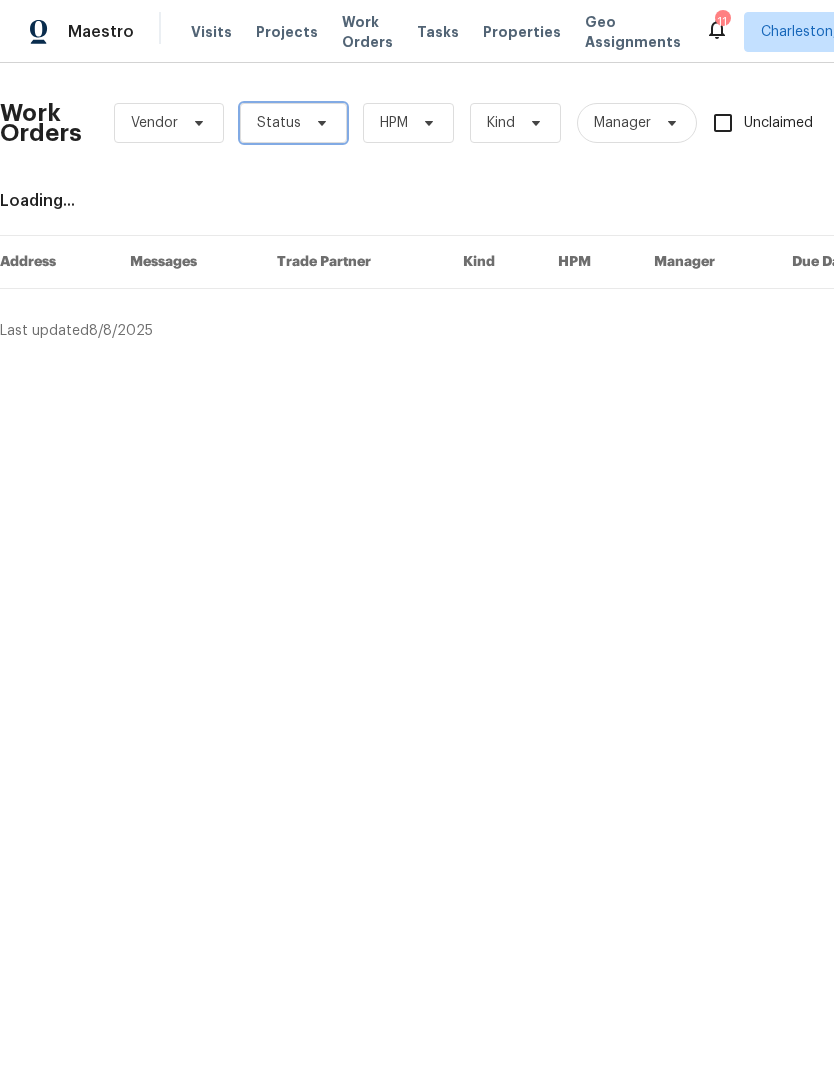 click 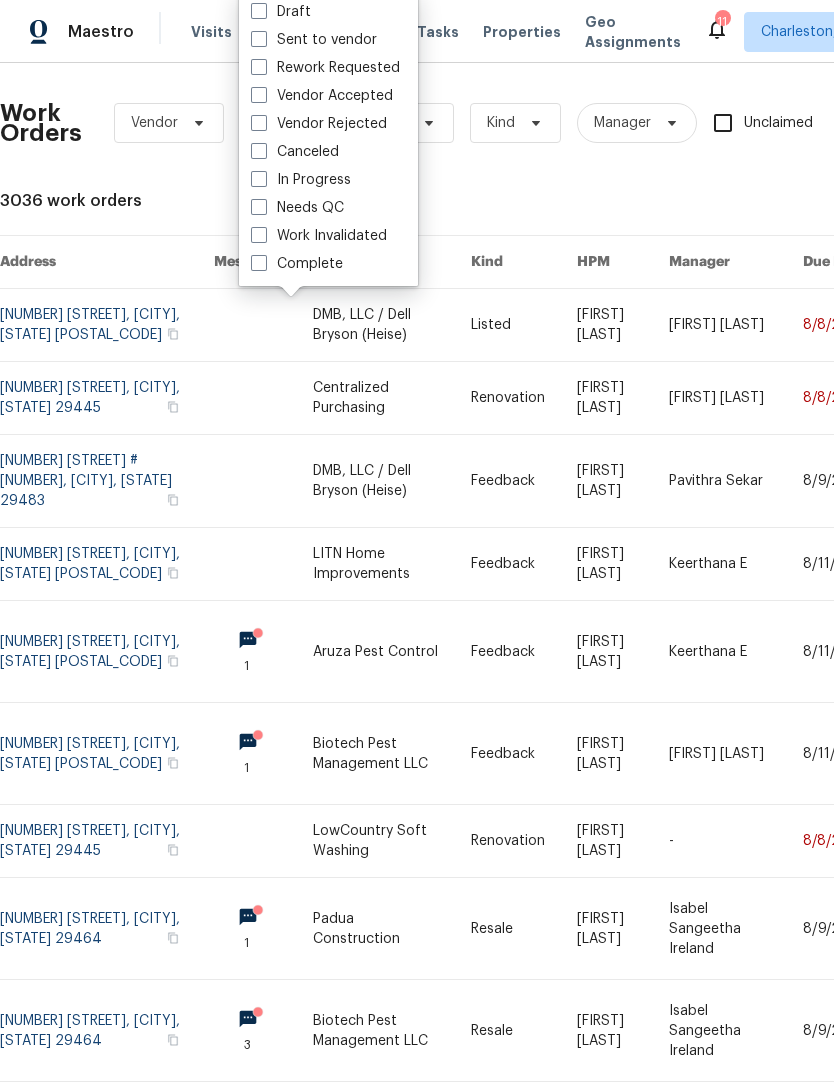 click on "Needs QC" at bounding box center (297, 208) 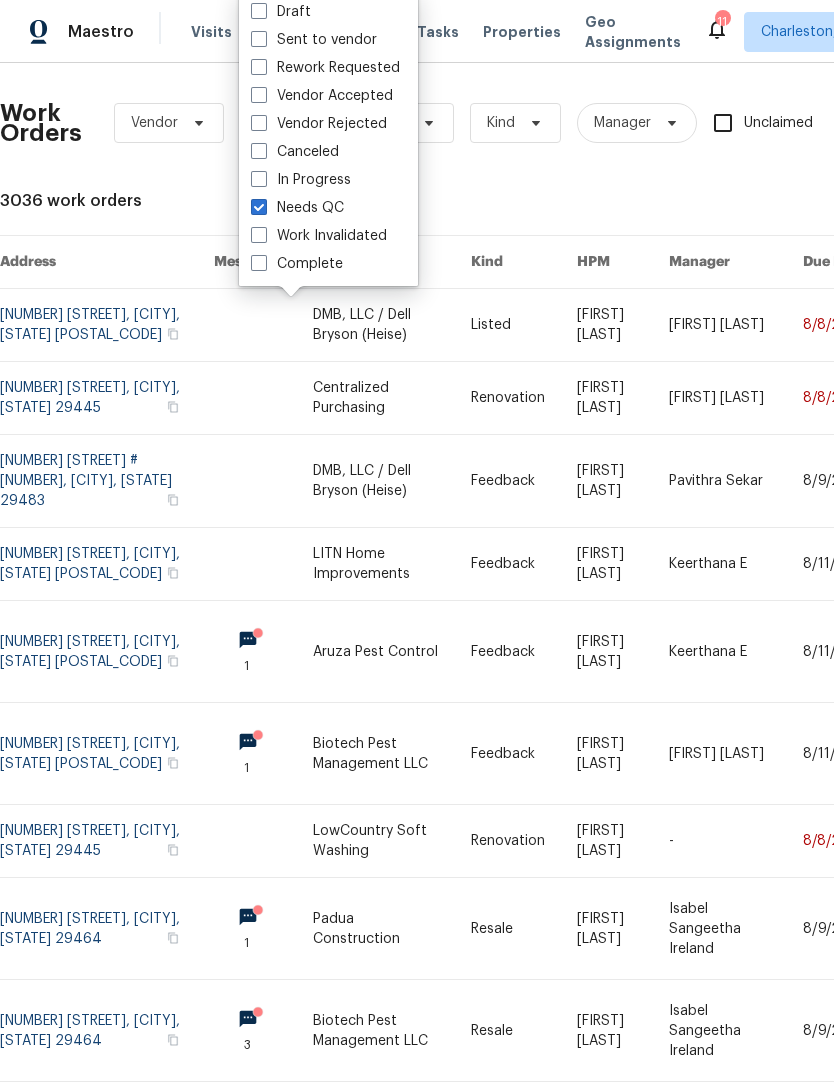 checkbox on "true" 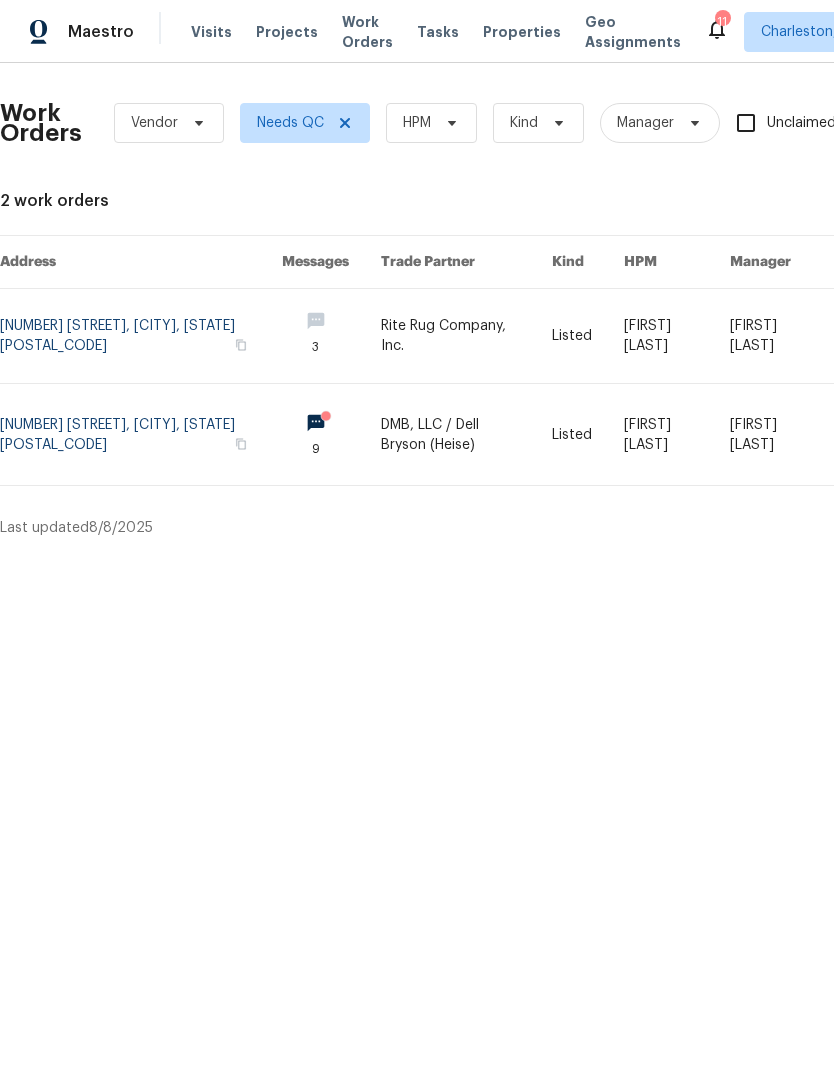 scroll, scrollTop: 0, scrollLeft: 0, axis: both 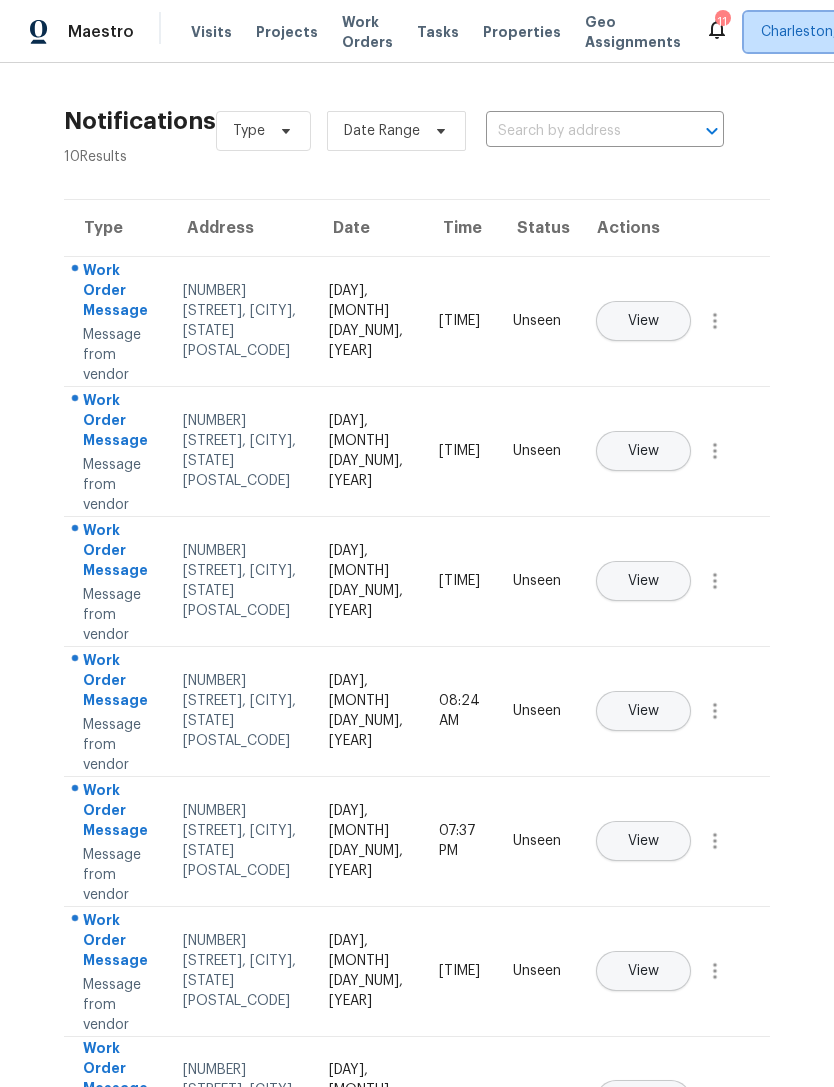 click on "Charleston, SC" at bounding box center [810, 32] 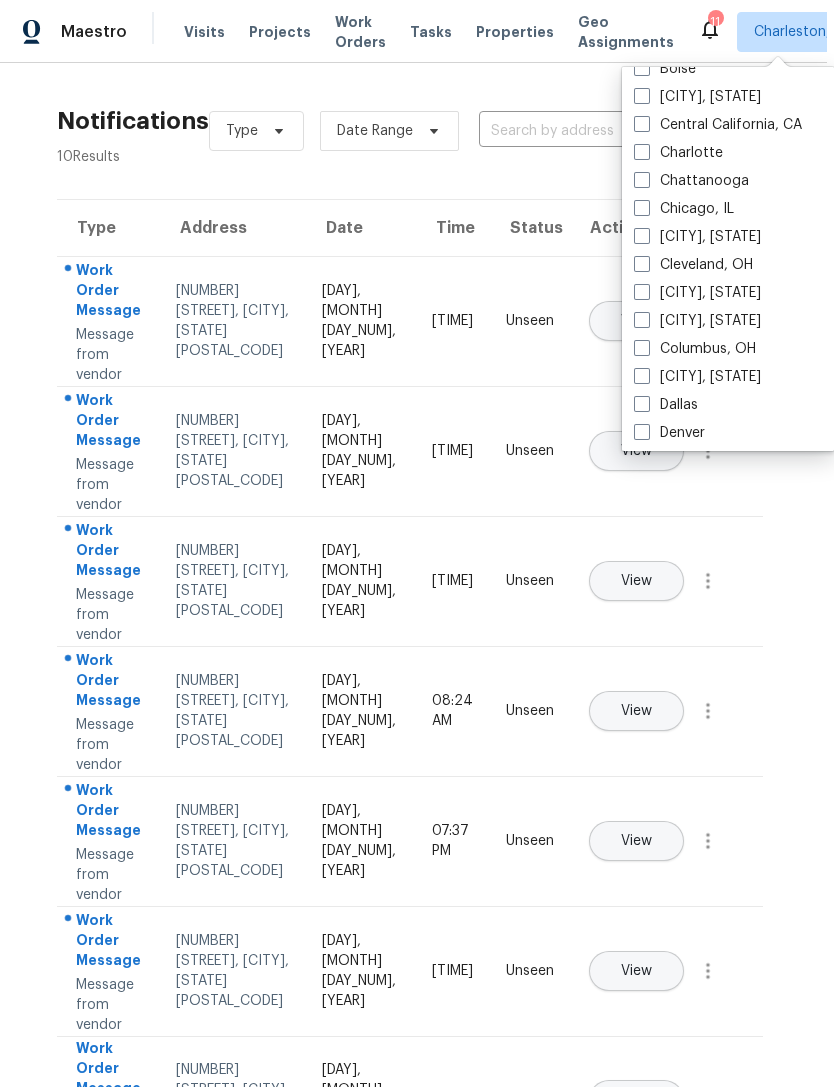 scroll, scrollTop: 224, scrollLeft: 0, axis: vertical 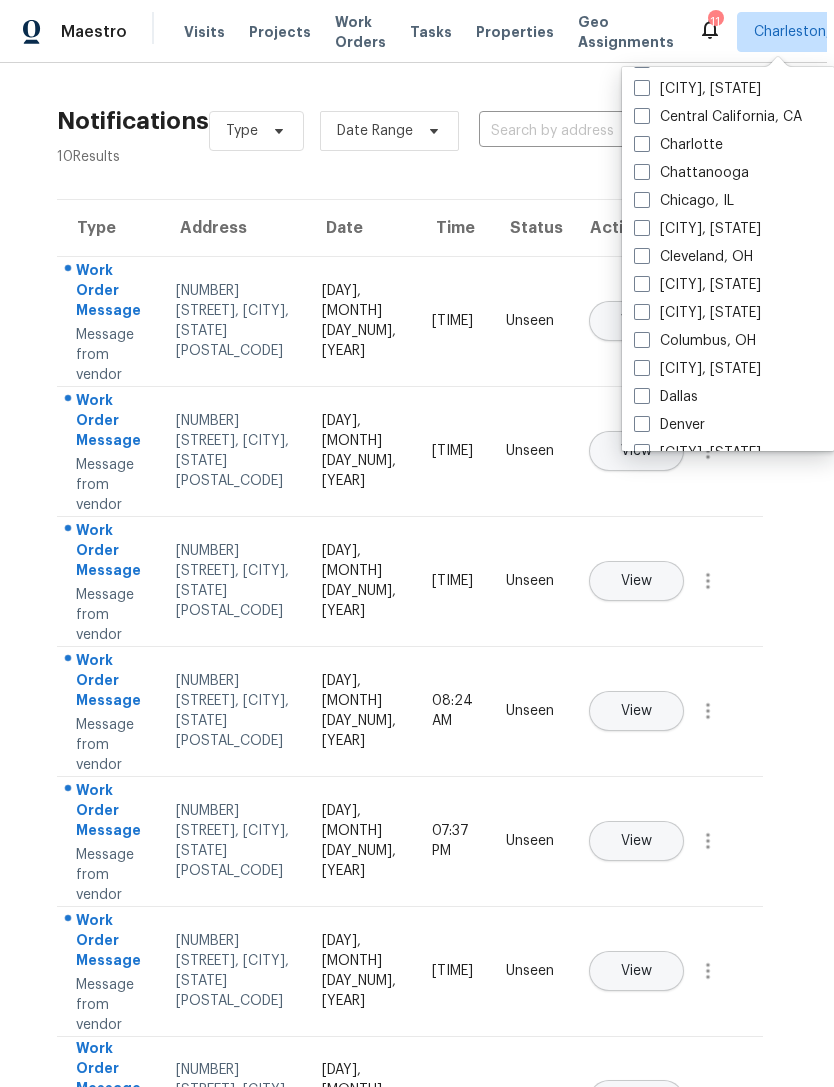 click on "[CITY], [STATE]" at bounding box center (697, 285) 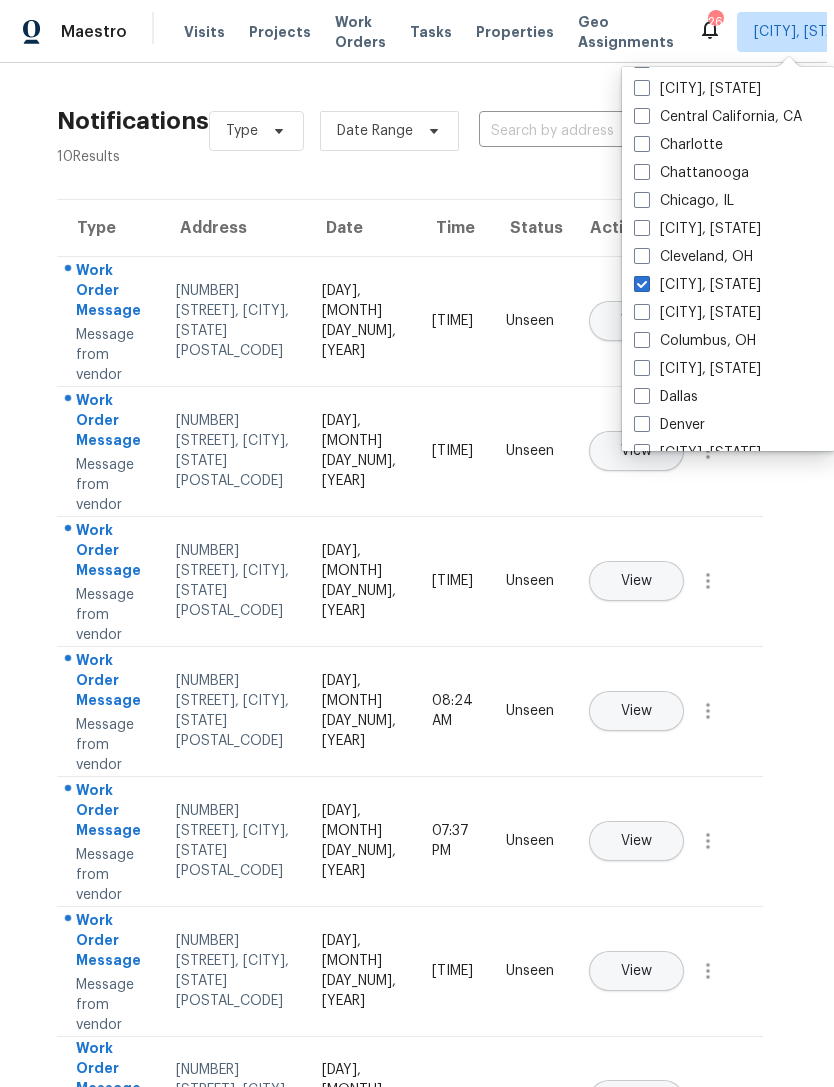 click at bounding box center (642, 284) 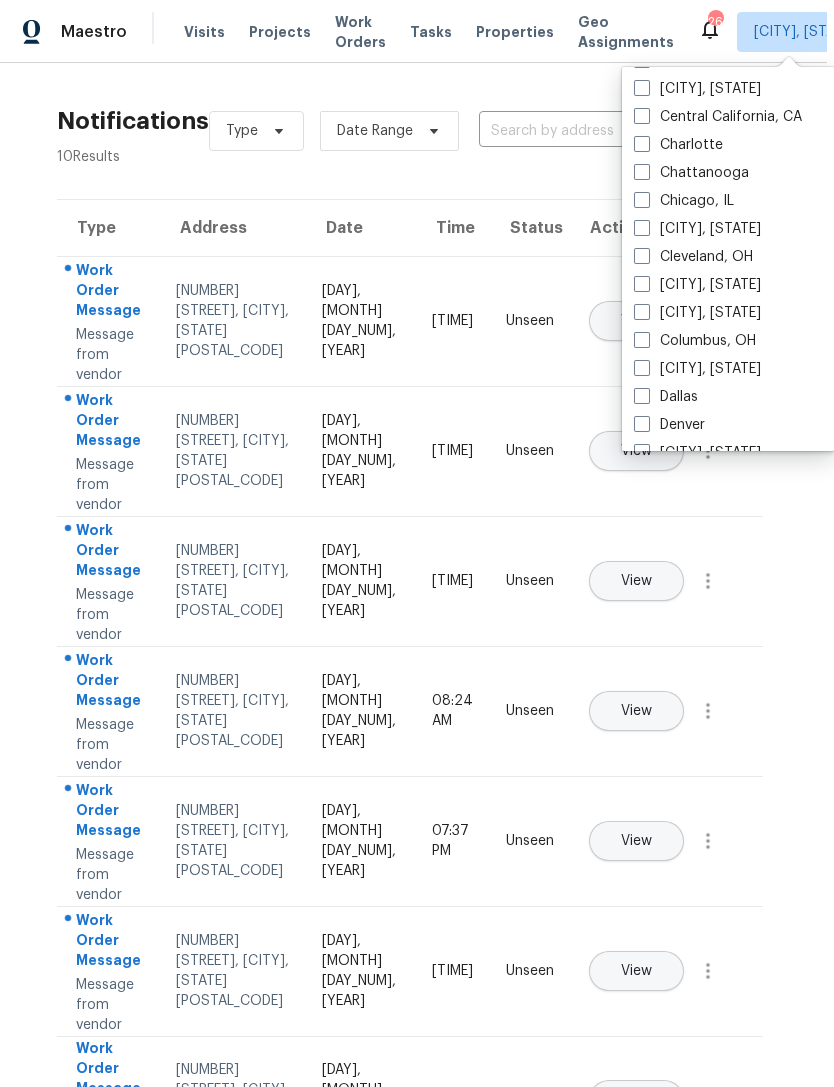 checkbox on "false" 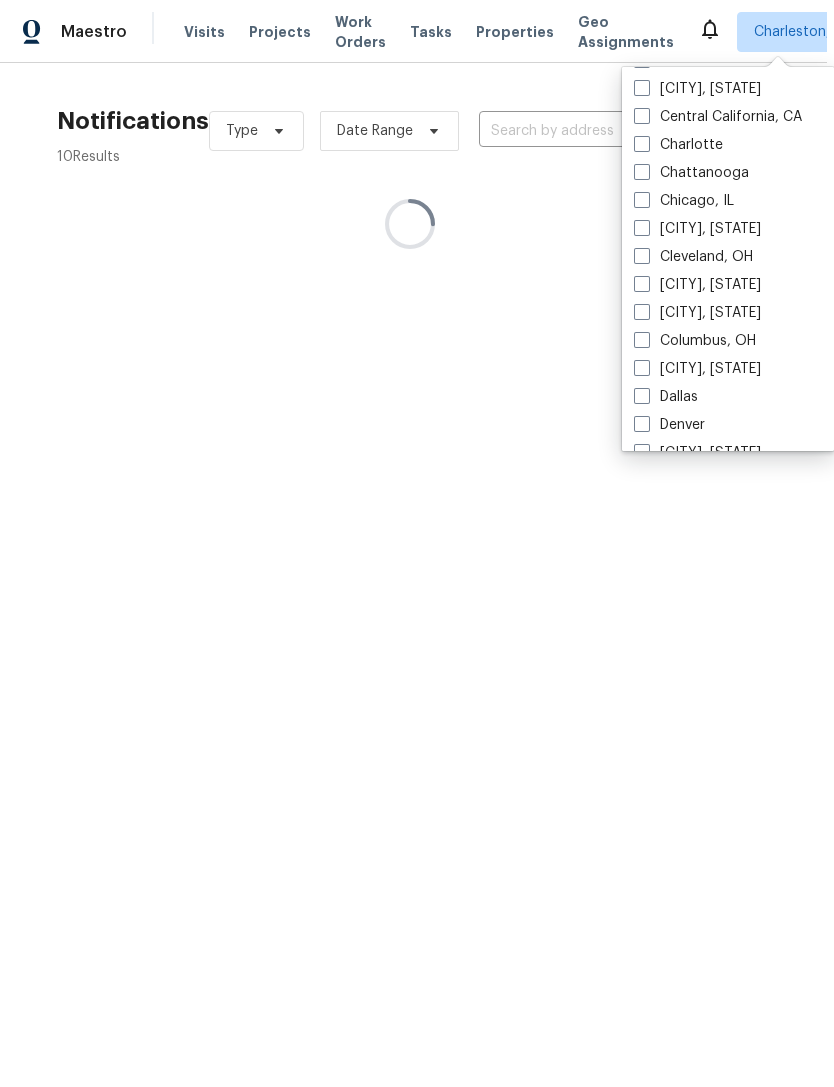 click on "[CITY], [STATE]" at bounding box center (697, 313) 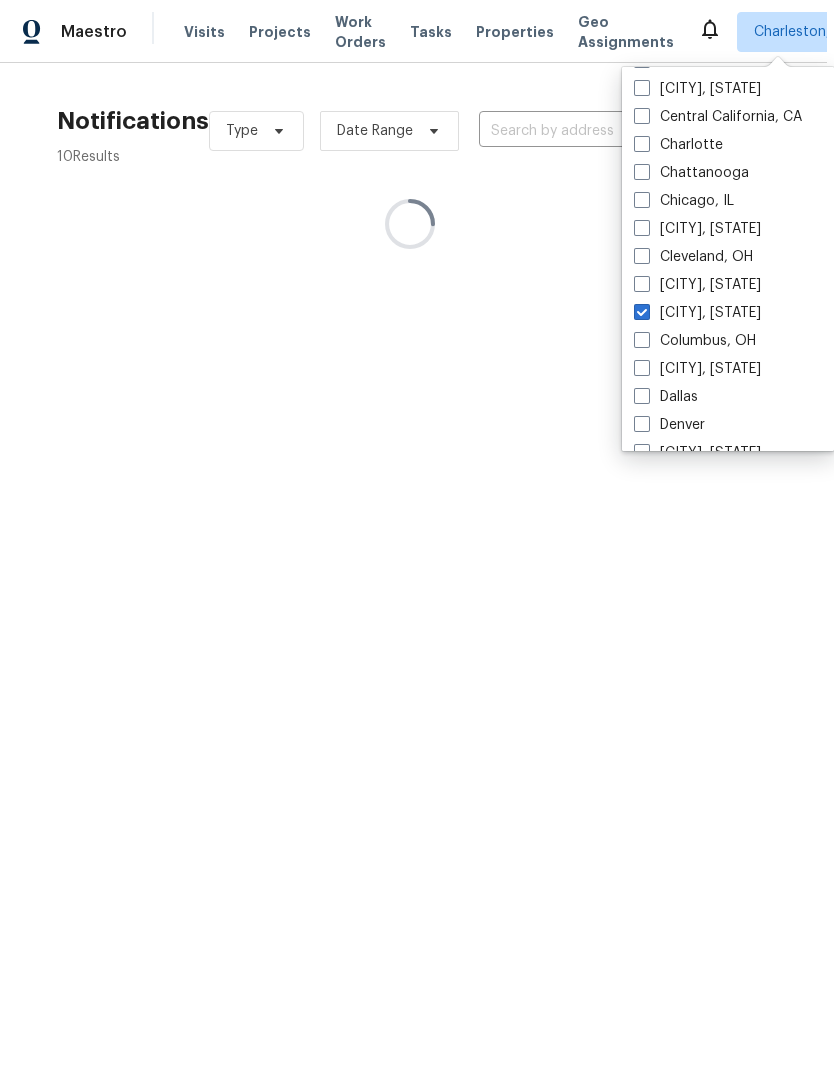 checkbox on "true" 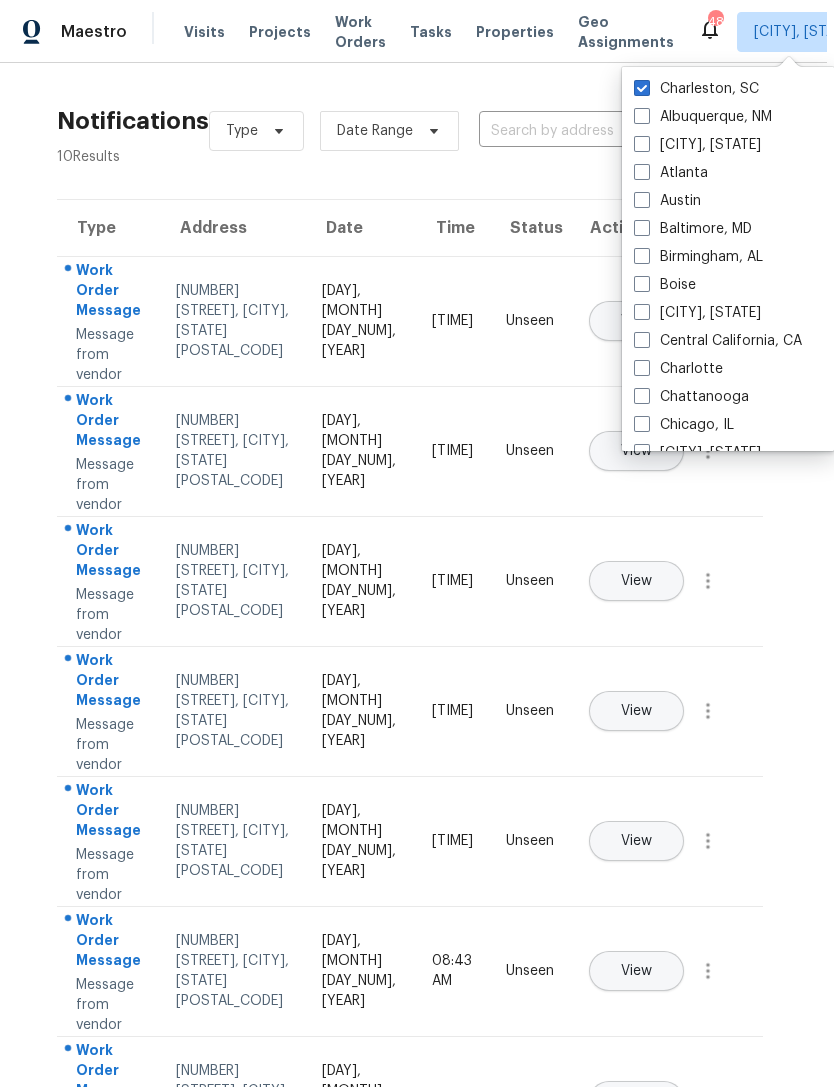 scroll, scrollTop: 0, scrollLeft: 0, axis: both 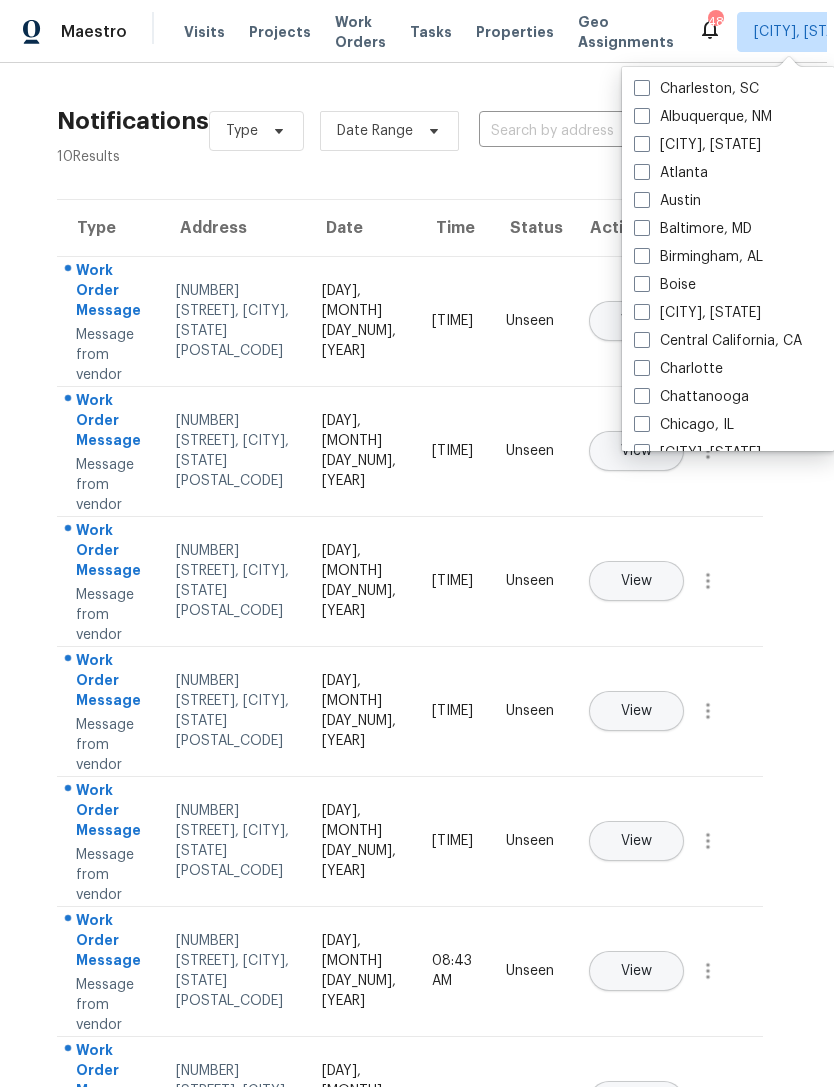 checkbox on "false" 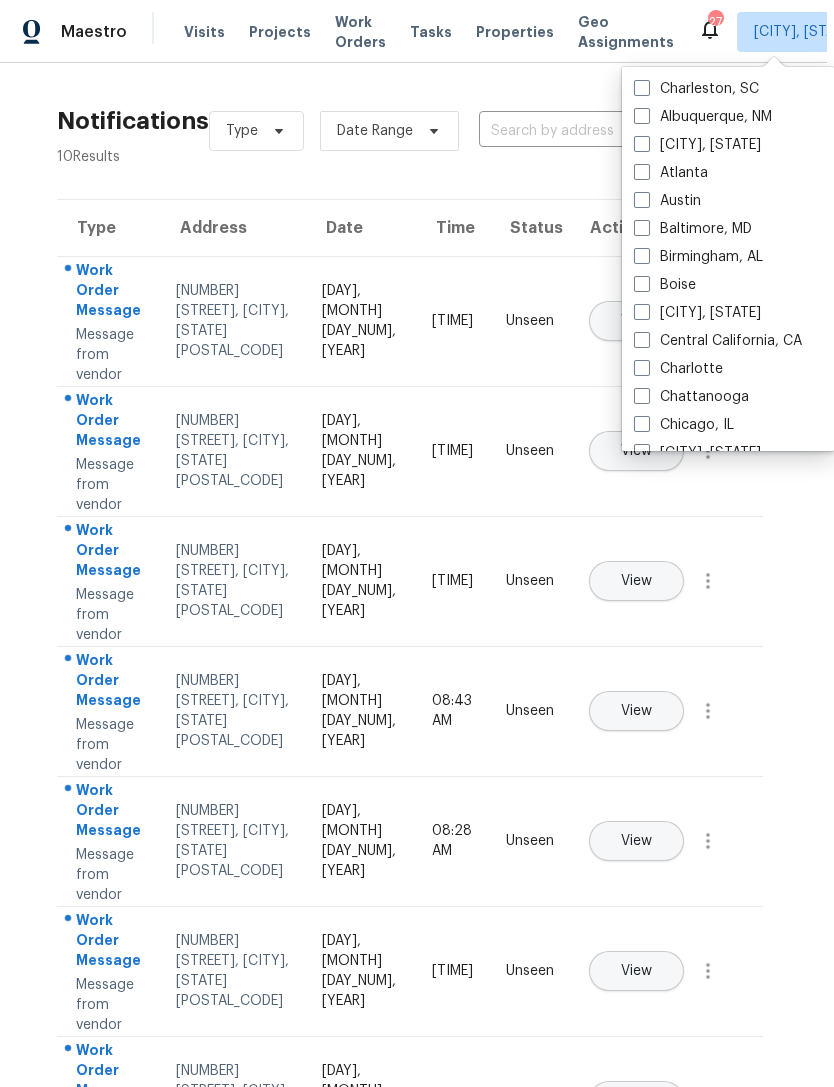 click on "Notifications 10 Results Type Date Range ​ View unseen only Type Address Date Time Status Actions Work Order Message Message from vendor [NUMBER] [STREET], [CITY], [STATE] [DATE] [TIME] Unseen View Work Order Message Message from vendor [NUMBER] [STREET], [CITY], [STATE] [DATE] [TIME] Unseen View Work Order Message Message from vendor [NUMBER] [STREET], [CITY], [STATE] [DATE] [TIME] Unseen View Work Order Message Message from vendor [NUMBER] [STREET], [CITY], [STATE] [DATE] [TIME] Unseen View Work Order Message Message from vendor [NUMBER] [STREET], [CITY], [STATE] [DATE] [TIME] Unseen View Work Order Message Message from vendor [NUMBER] [STREET], [CITY], [STATE] [DATE] [TIME] Unseen View Work Order Message Message from vendor [NUMBER] [STREET], [CITY], [STATE] [DATE] [TIME] Unseen View Work Order Message Message from vendor [NUMBER] [STREET], [CITY], [STATE] [TIME] Unseen" at bounding box center [410, 834] 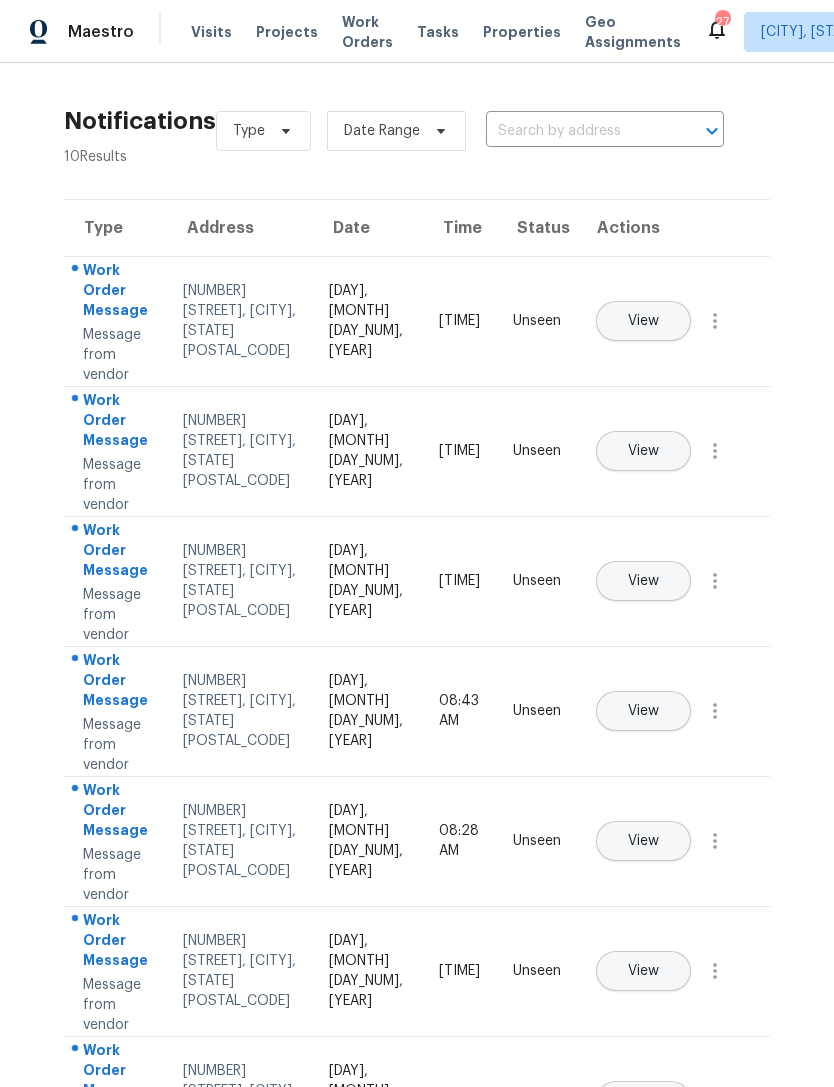 click on "Visits" at bounding box center (211, 32) 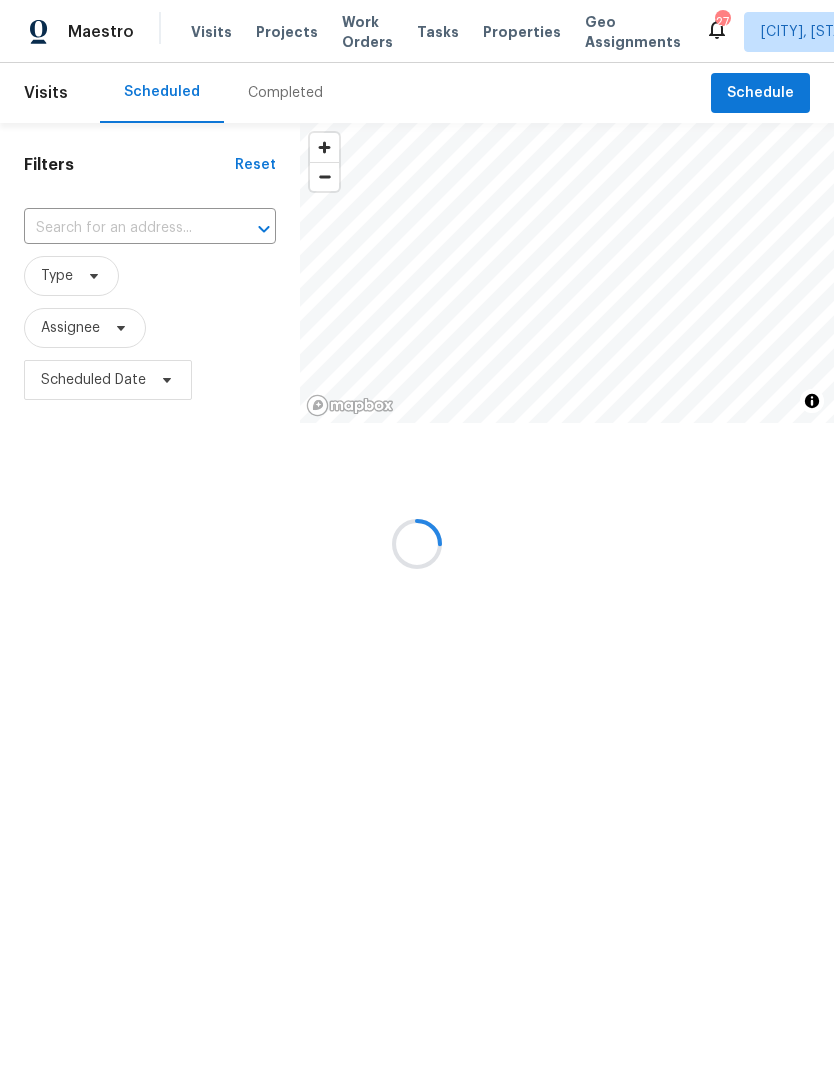 click at bounding box center [417, 543] 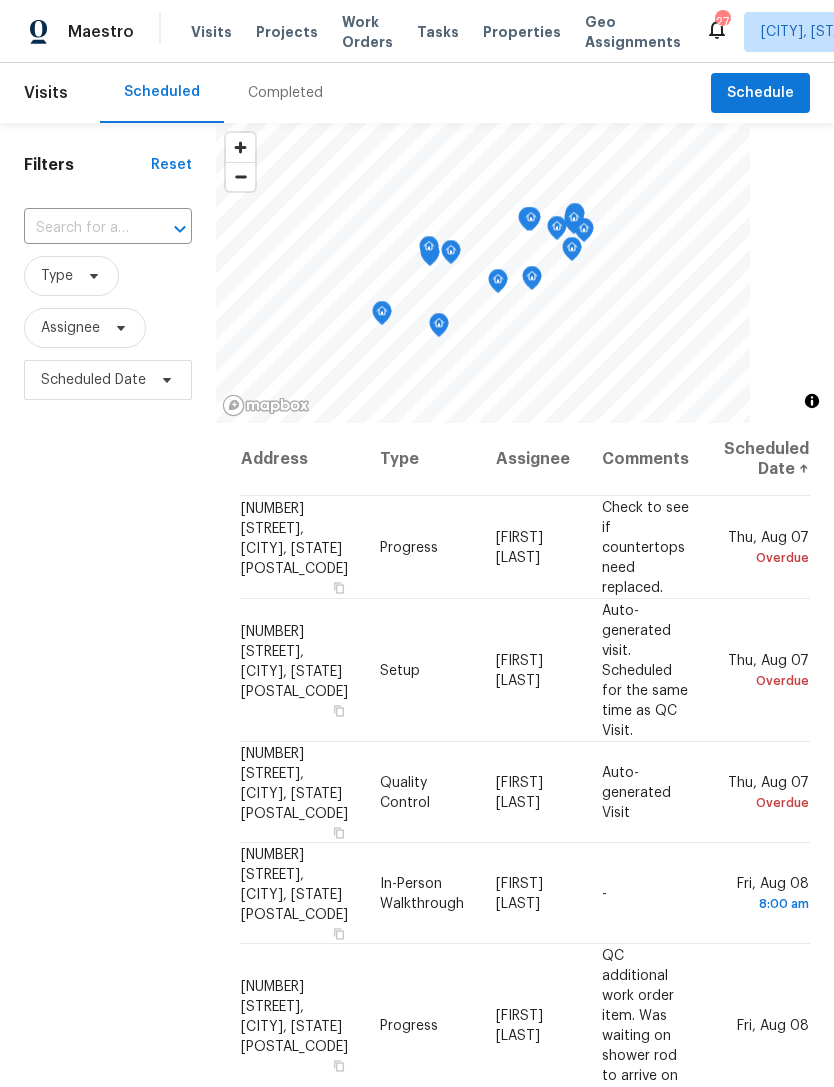 click on "Completed" at bounding box center [285, 93] 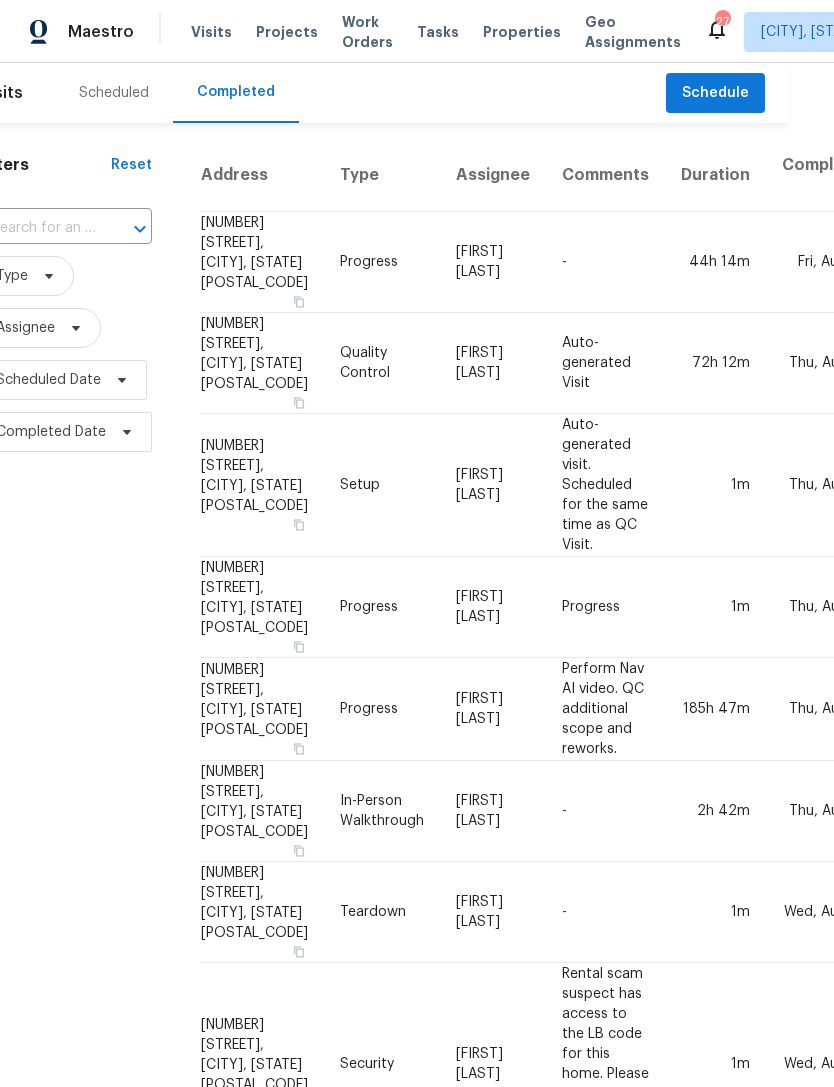 scroll, scrollTop: 0, scrollLeft: 44, axis: horizontal 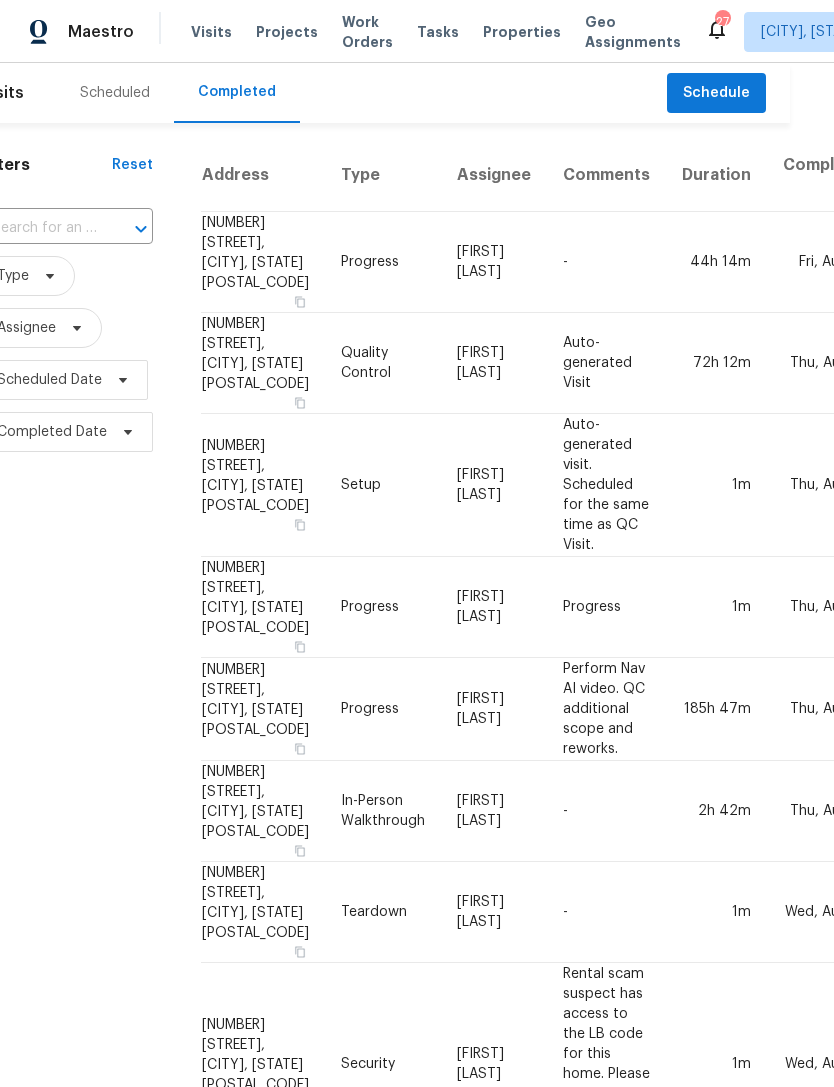 click on "Scheduled" at bounding box center (115, 93) 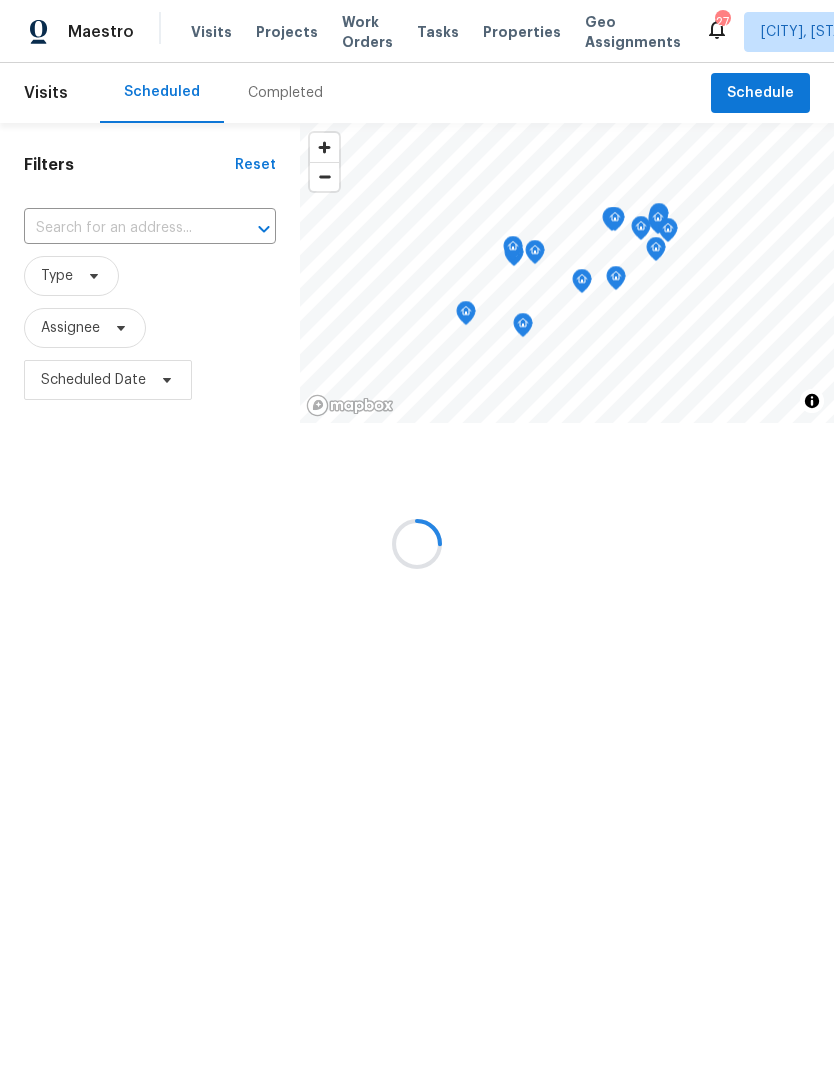 scroll, scrollTop: 0, scrollLeft: 0, axis: both 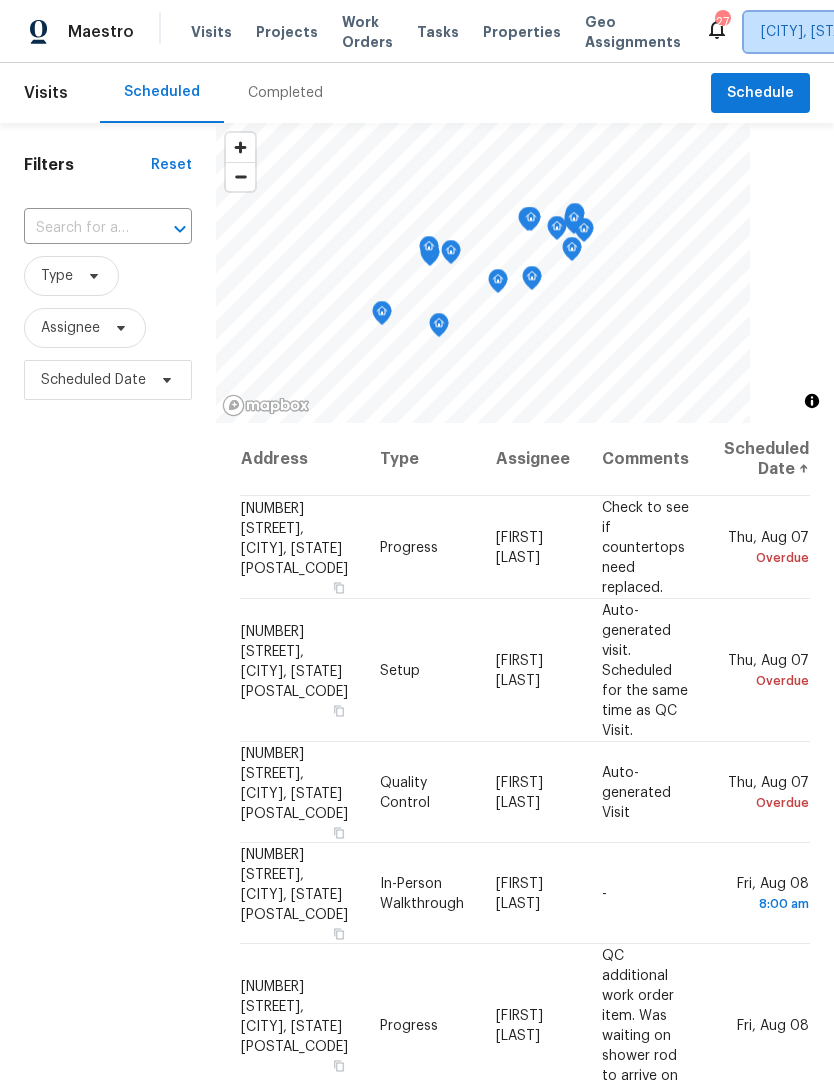 click on "[CITY], [STATE]" at bounding box center (826, 32) 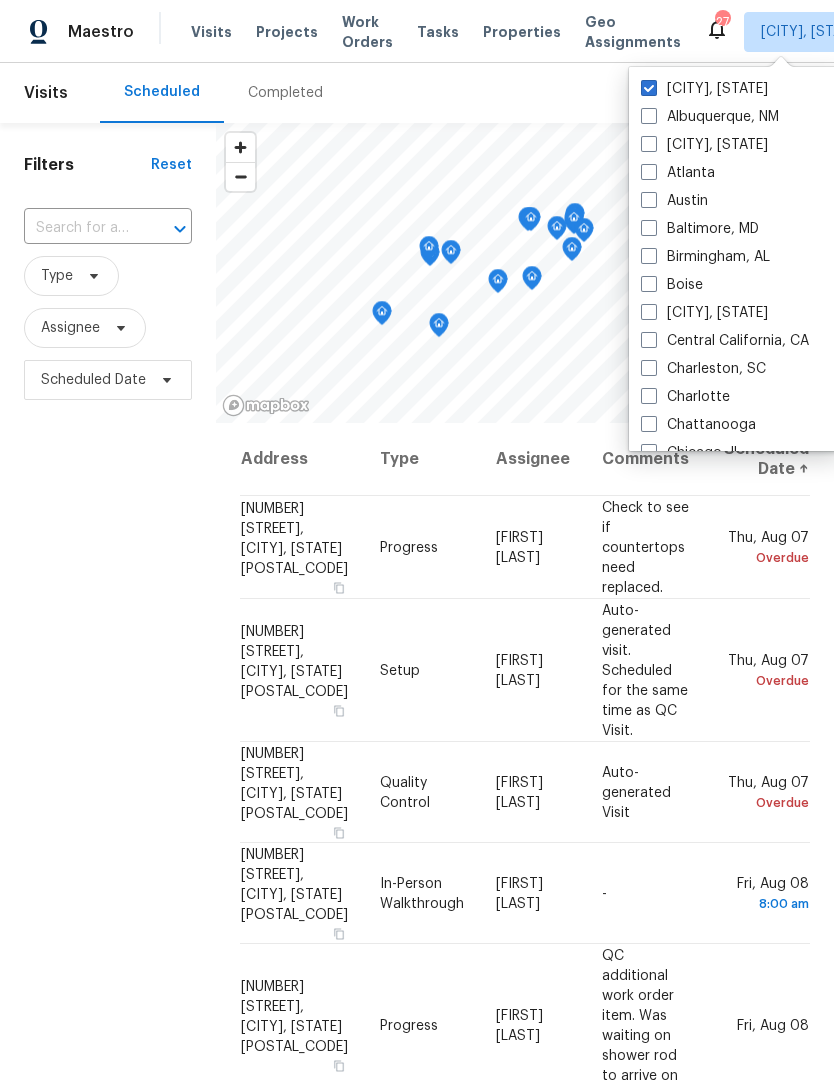 click at bounding box center (649, 368) 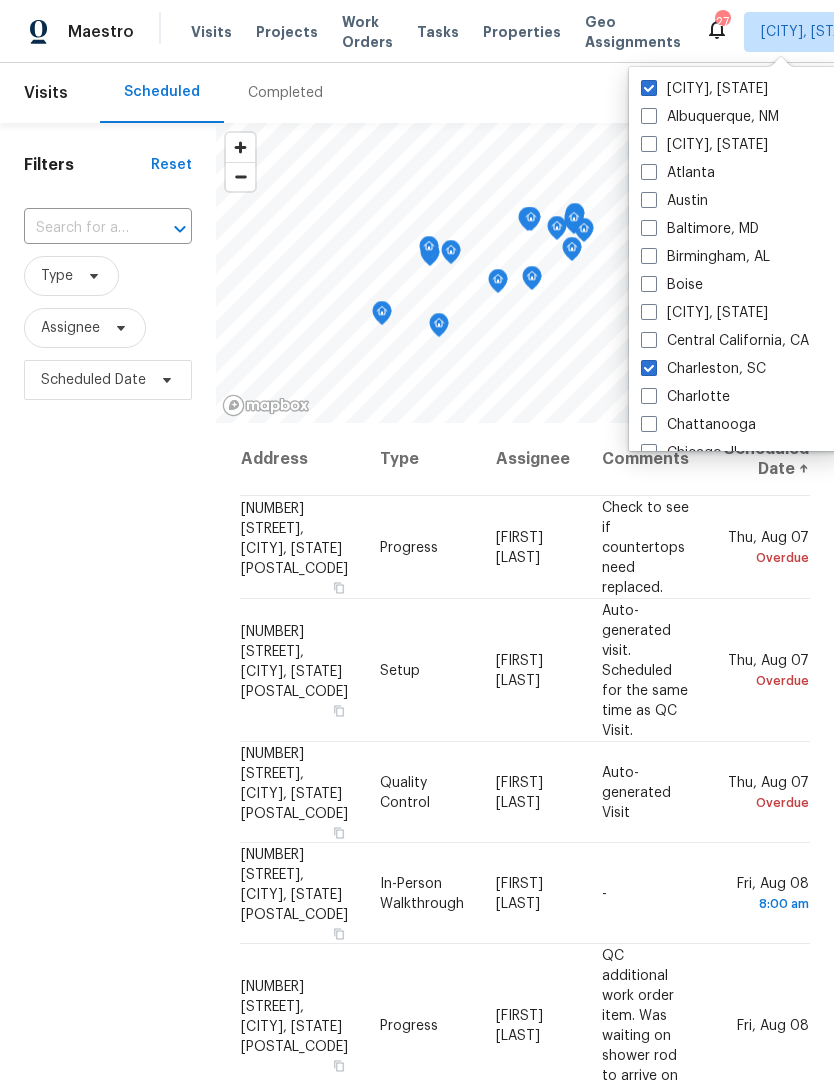checkbox on "true" 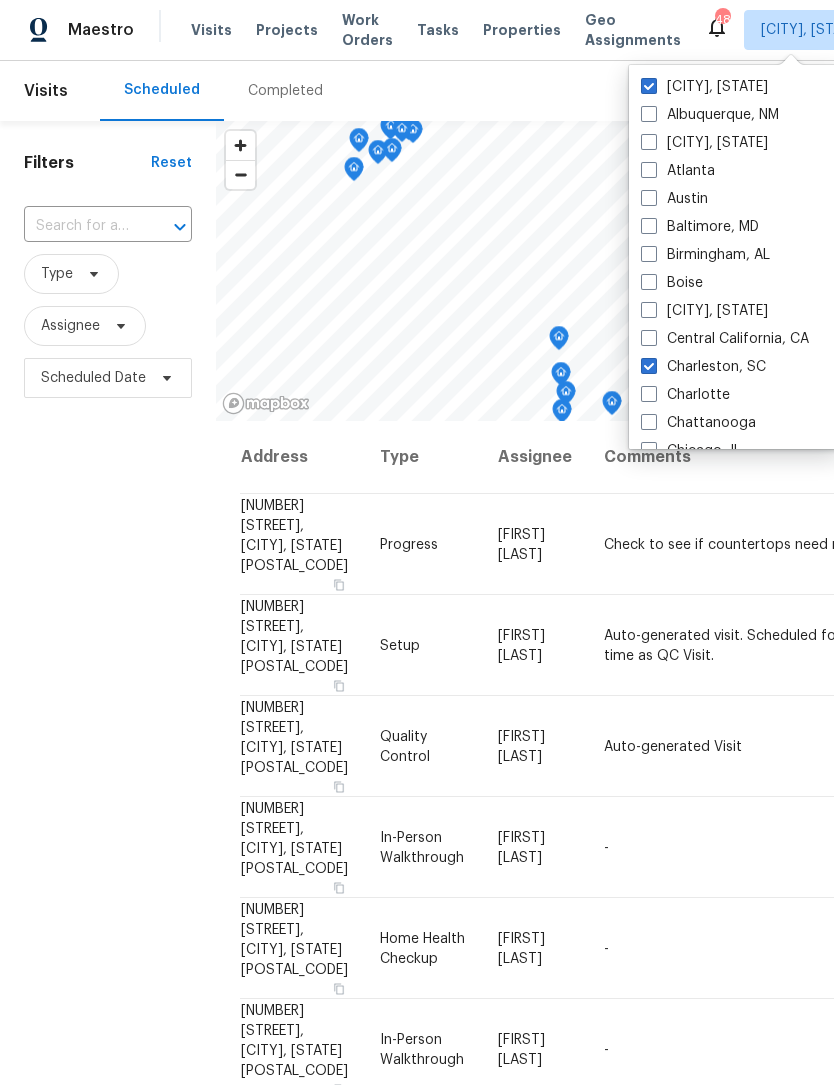 scroll, scrollTop: 2, scrollLeft: 0, axis: vertical 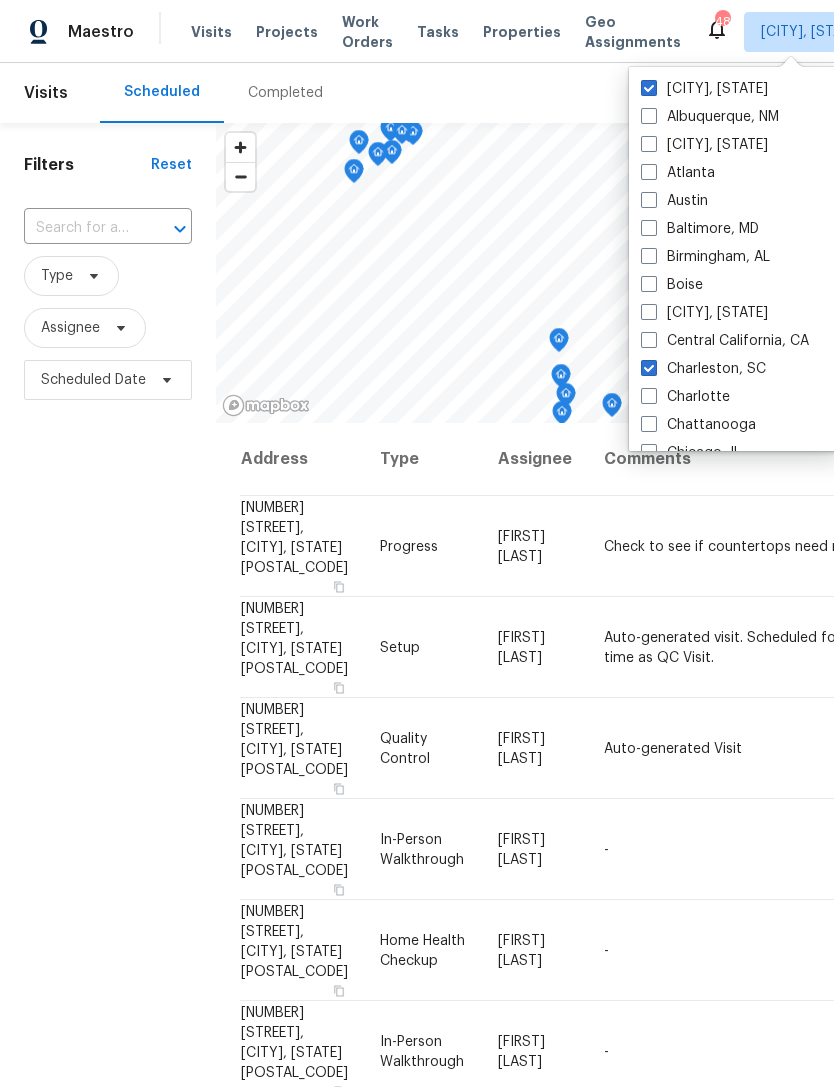 click at bounding box center (649, 88) 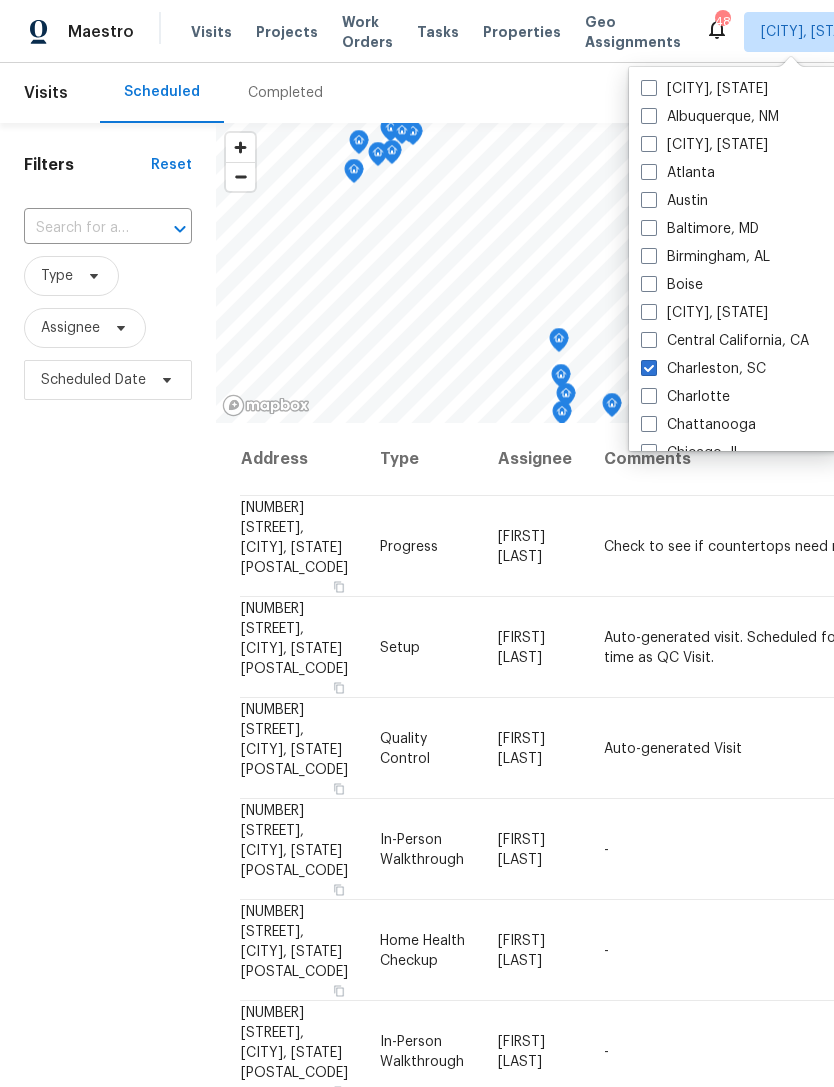 checkbox on "false" 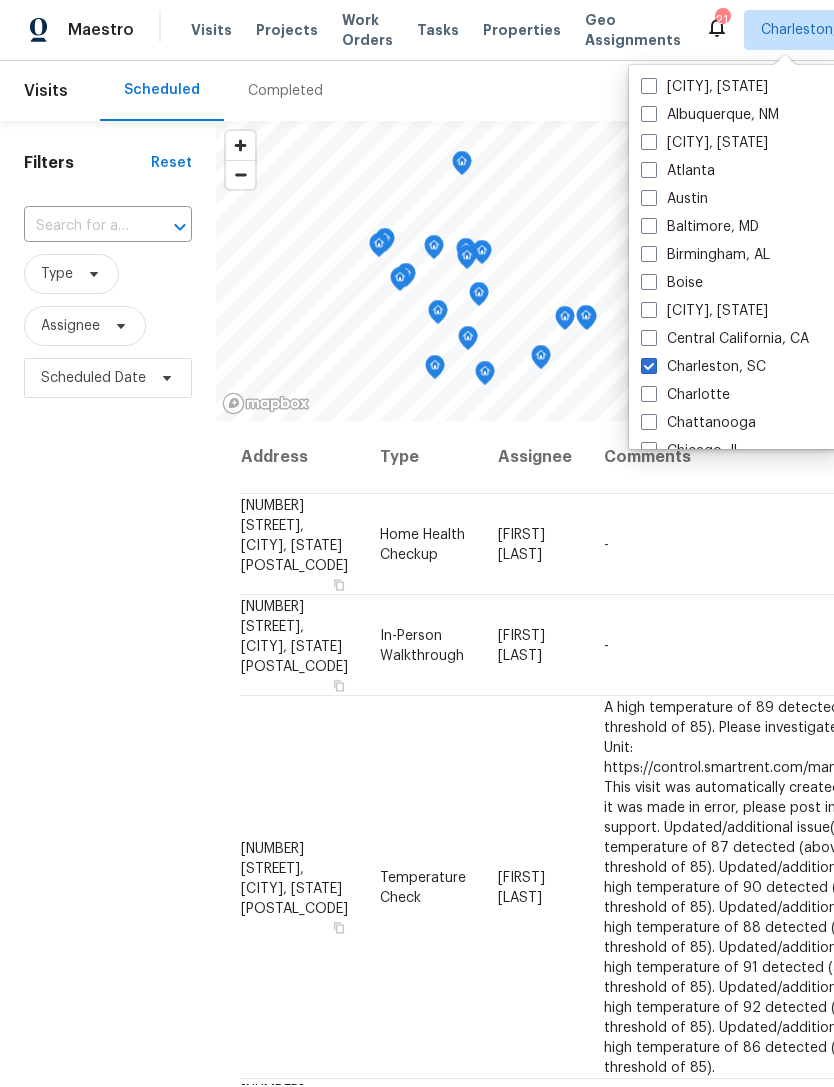 scroll, scrollTop: 2, scrollLeft: 0, axis: vertical 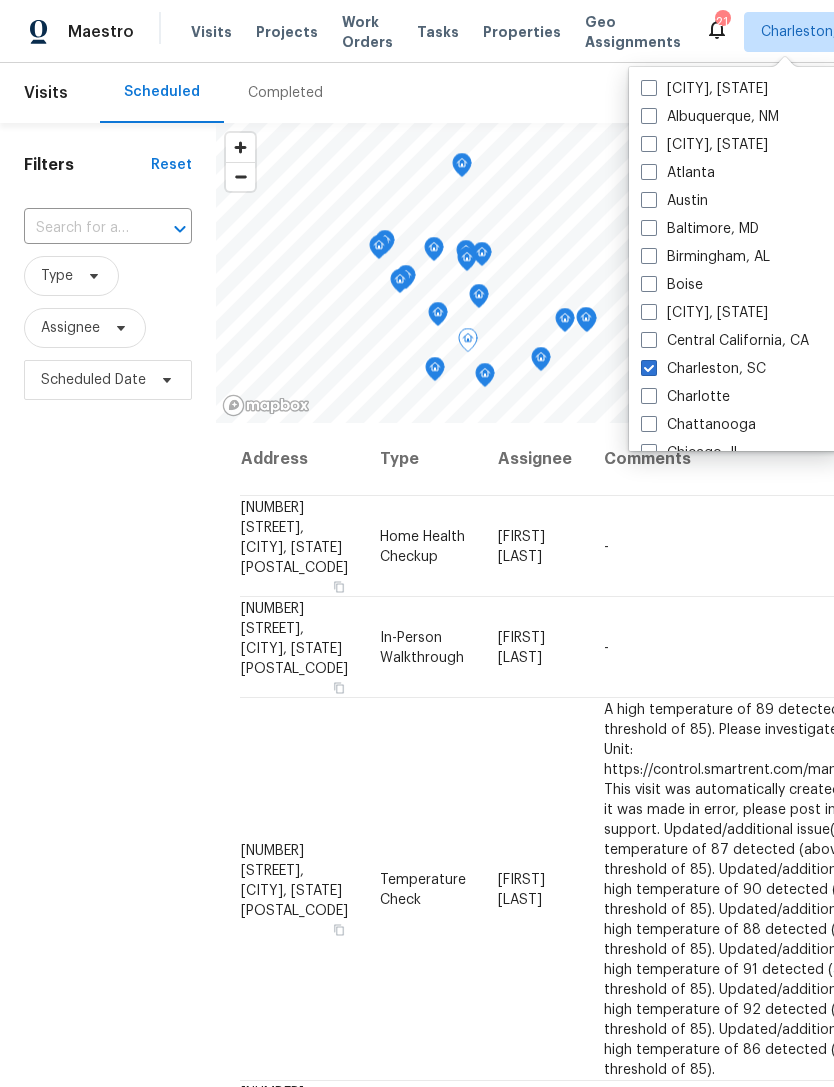 click on "Filters Reset ​ Type Assignee Scheduled Date" at bounding box center [108, 708] 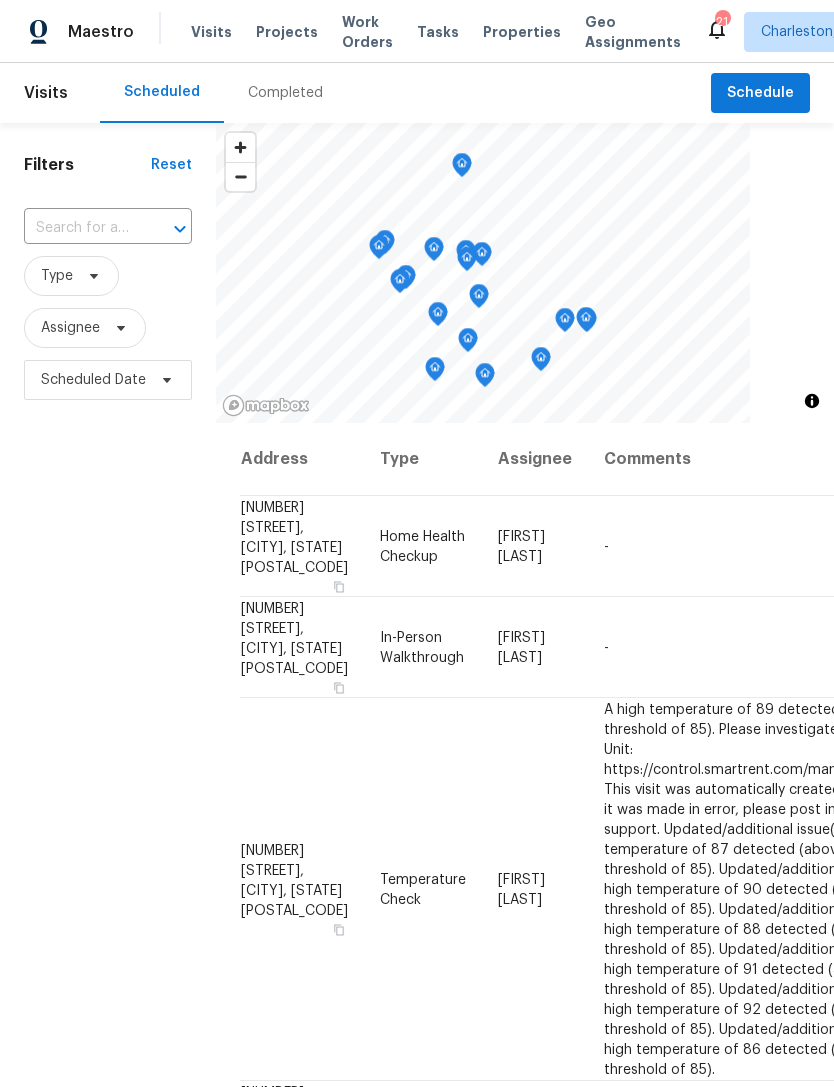 click on "Filters Reset ​ Type Assignee Scheduled Date" at bounding box center [108, 708] 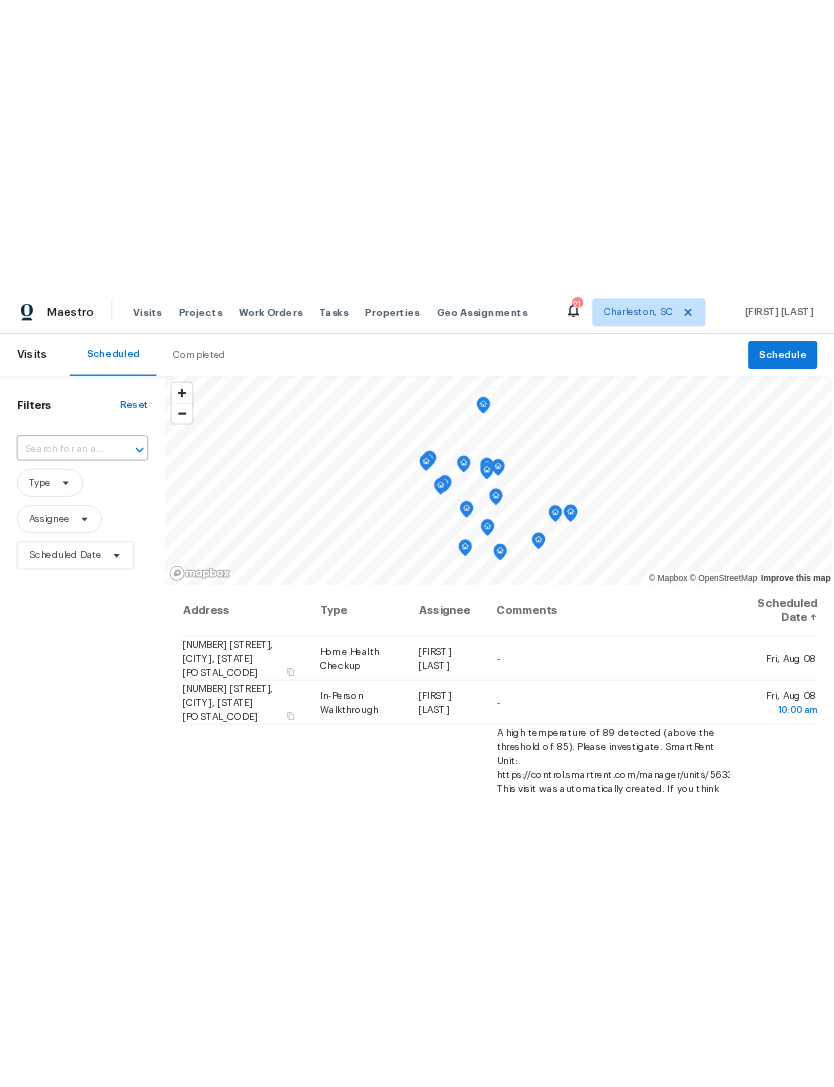 scroll, scrollTop: 0, scrollLeft: 0, axis: both 